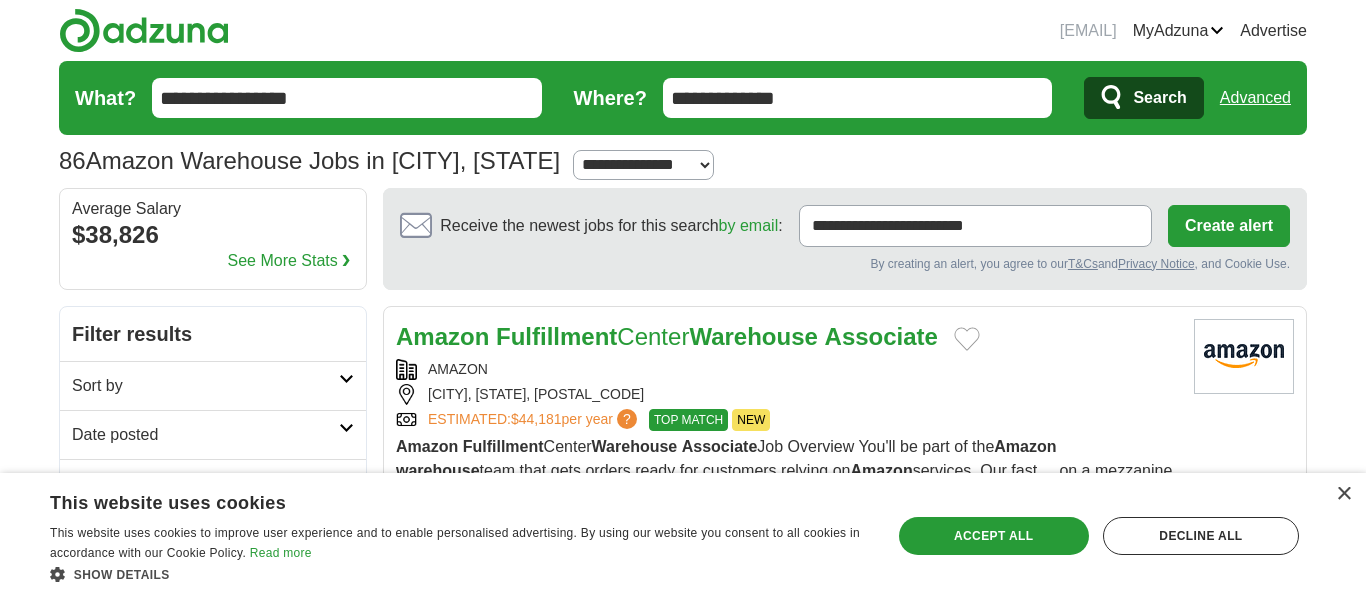 scroll, scrollTop: 1320, scrollLeft: 0, axis: vertical 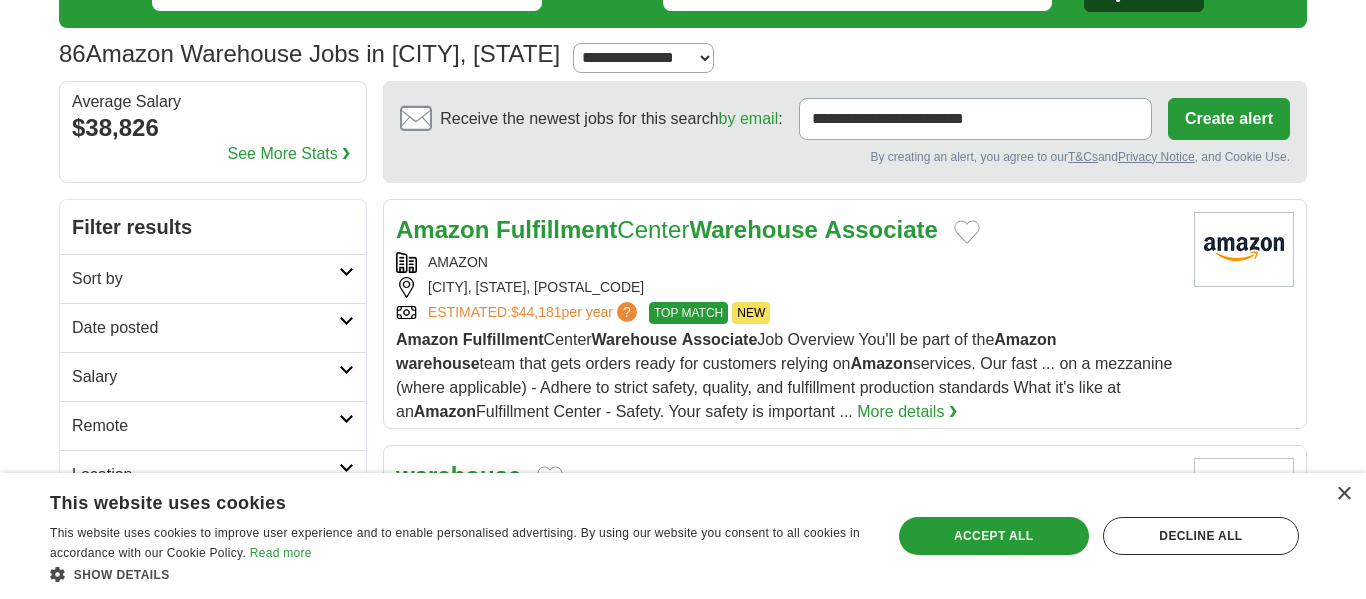 click on "Fulfillment" at bounding box center [556, 229] 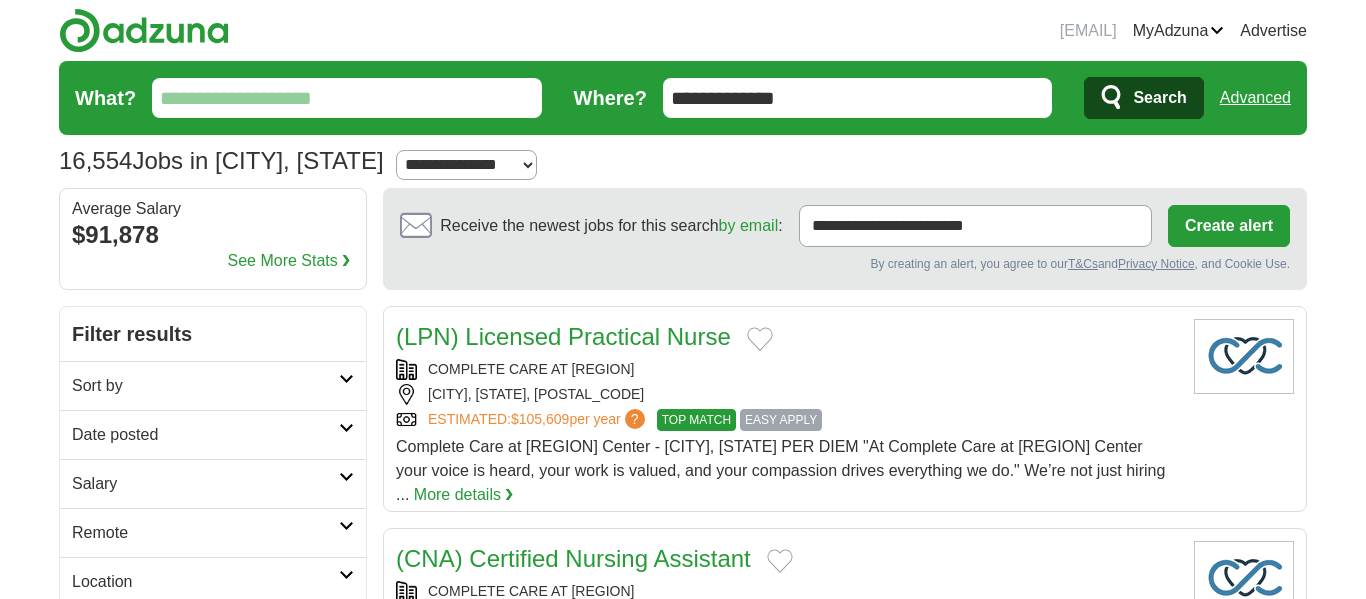 scroll, scrollTop: 0, scrollLeft: 0, axis: both 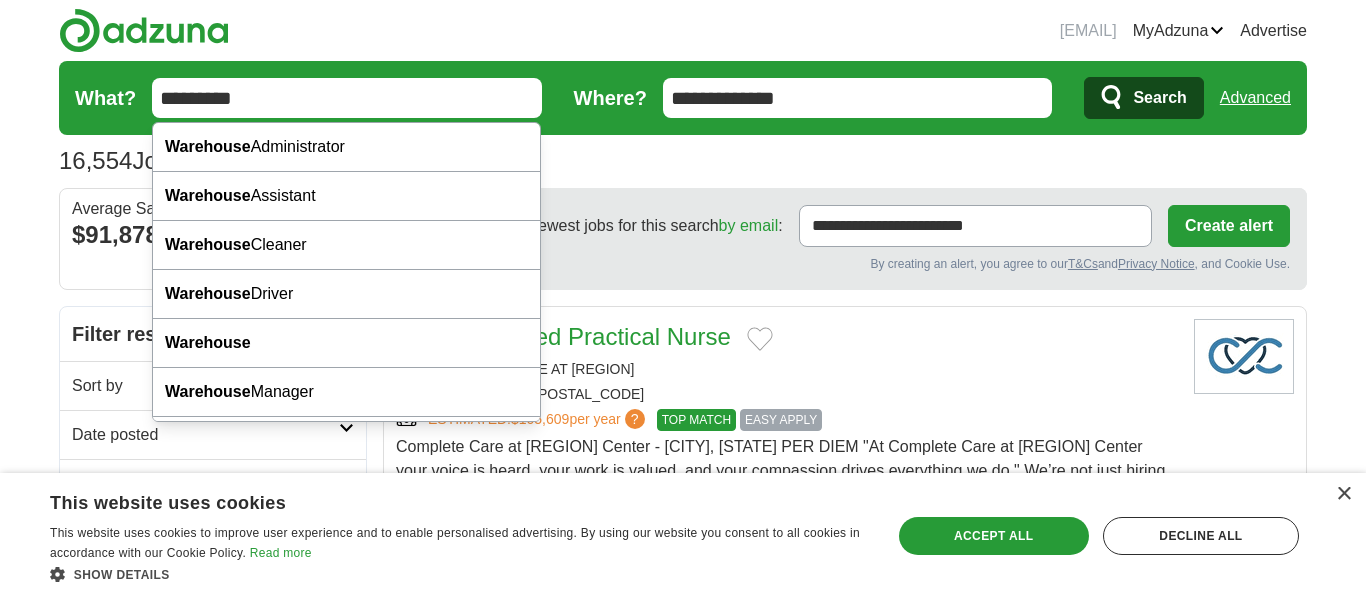 type on "*********" 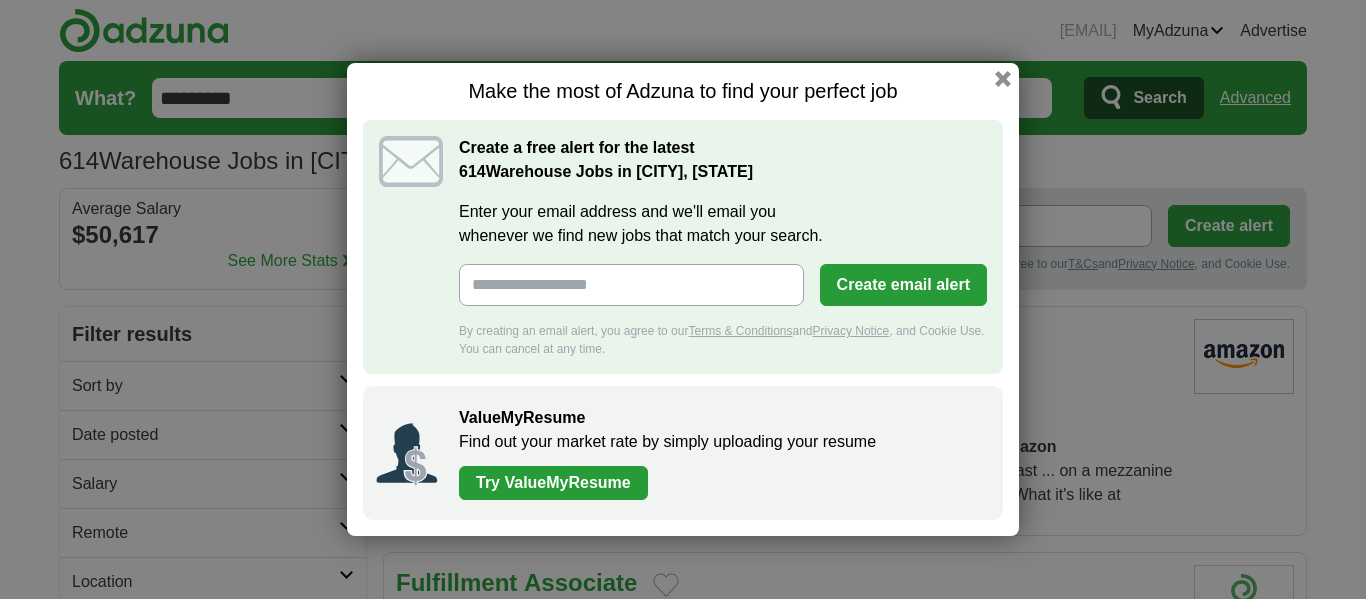 scroll, scrollTop: 0, scrollLeft: 0, axis: both 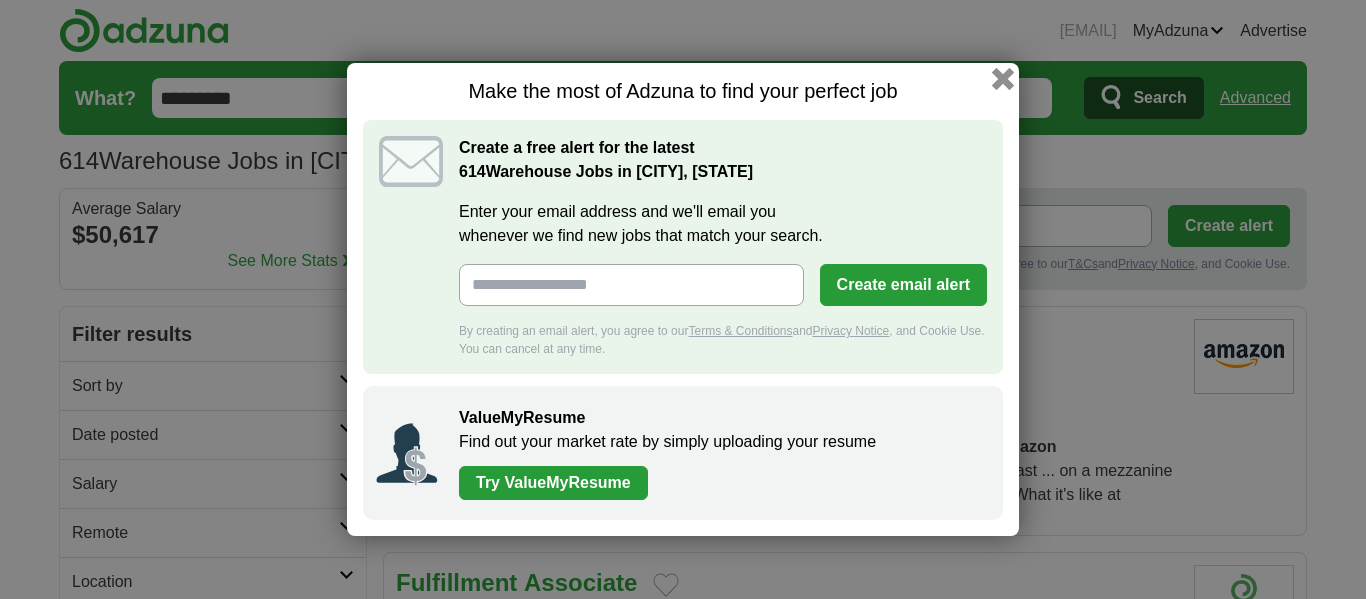 click at bounding box center (1003, 79) 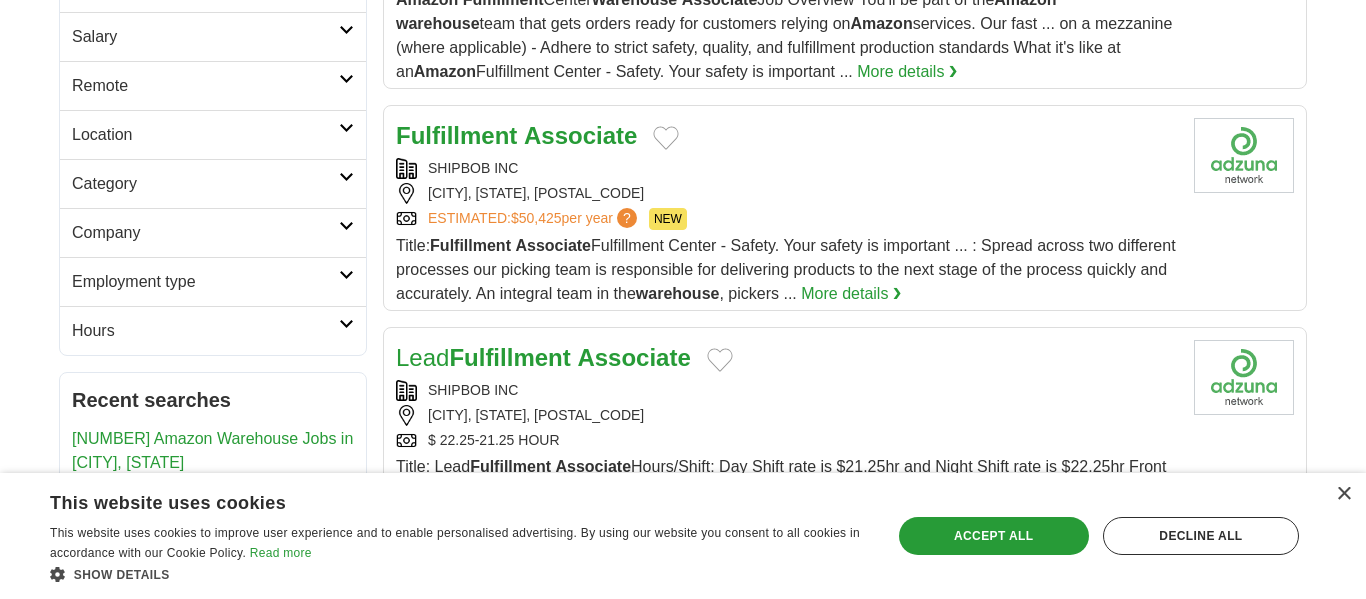 scroll, scrollTop: 453, scrollLeft: 0, axis: vertical 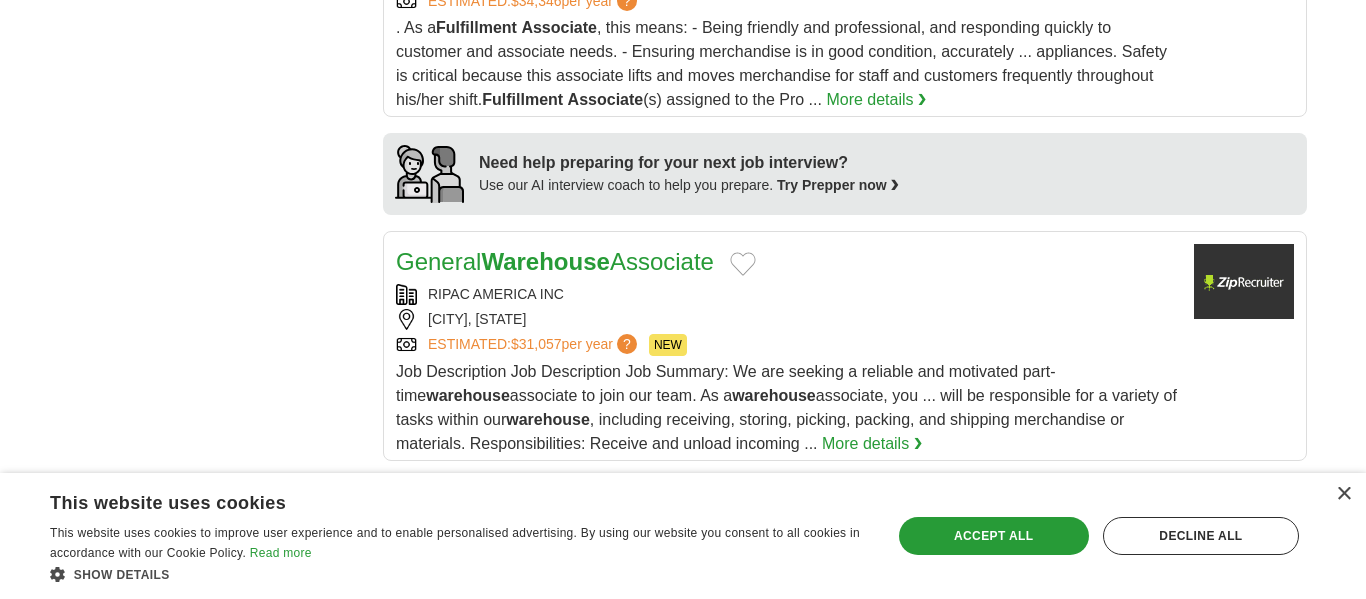 click on "Warehouse" at bounding box center (545, 261) 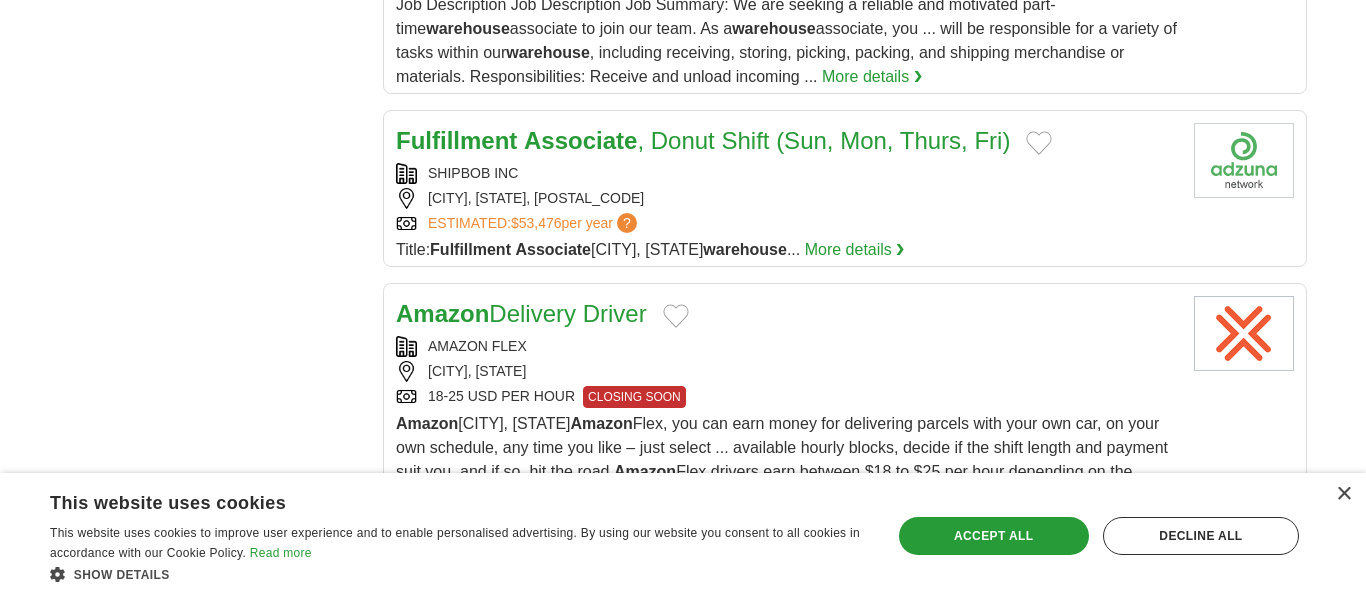 scroll, scrollTop: 2050, scrollLeft: 0, axis: vertical 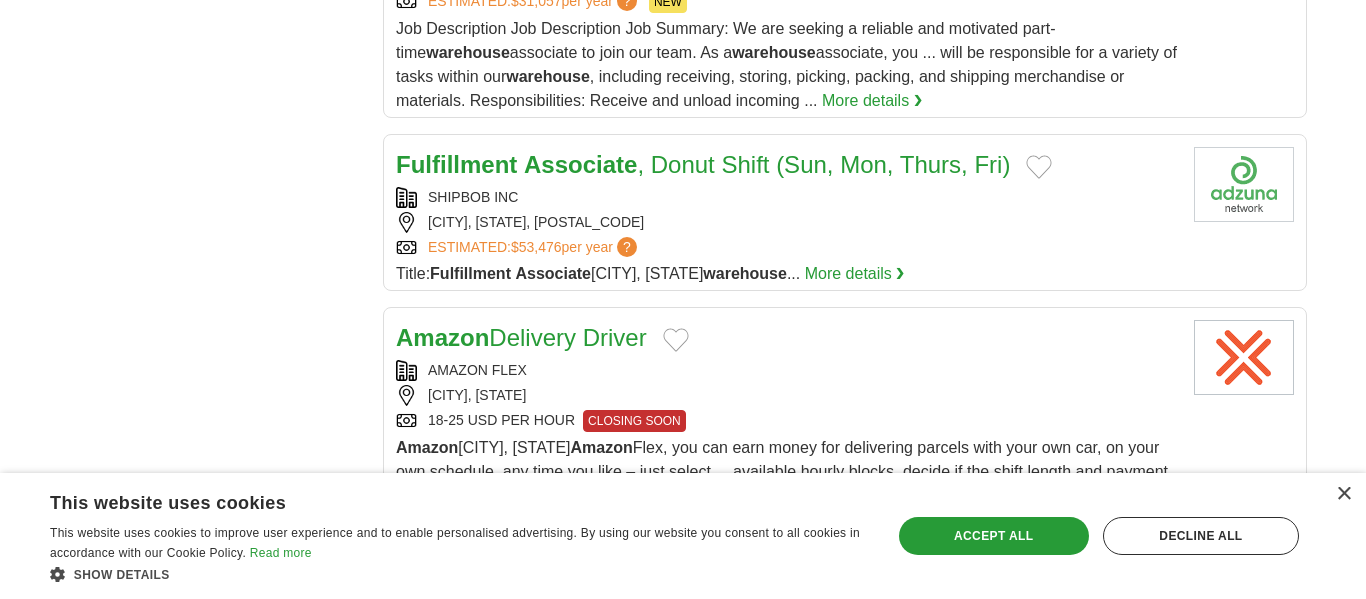 click on "Fulfillment   Associate , Donut Shift (Sun, Mon, Thurs, Fri)" at bounding box center [703, 164] 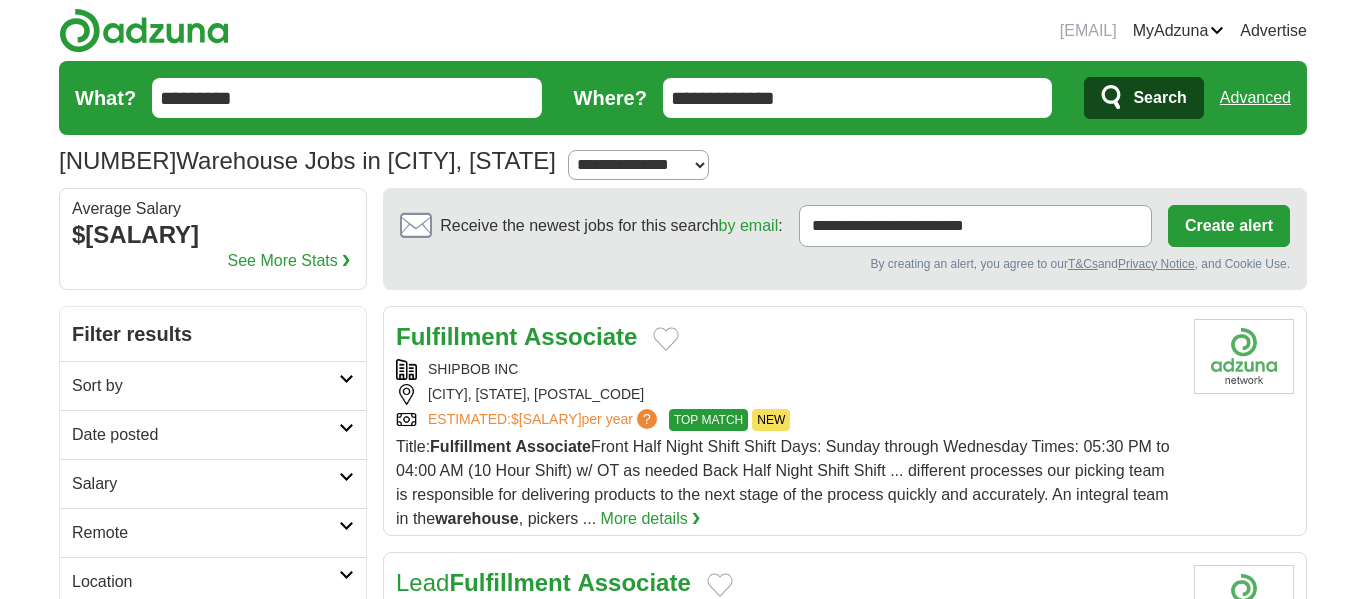 scroll, scrollTop: 0, scrollLeft: 0, axis: both 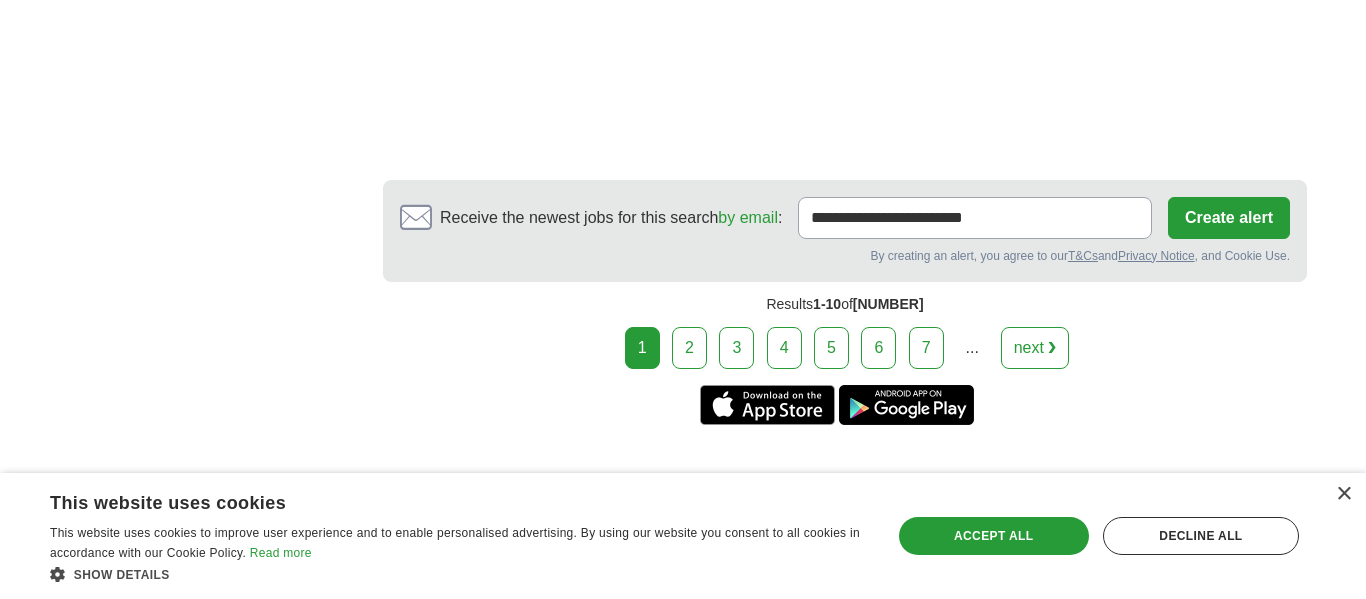click on "2" at bounding box center (689, 348) 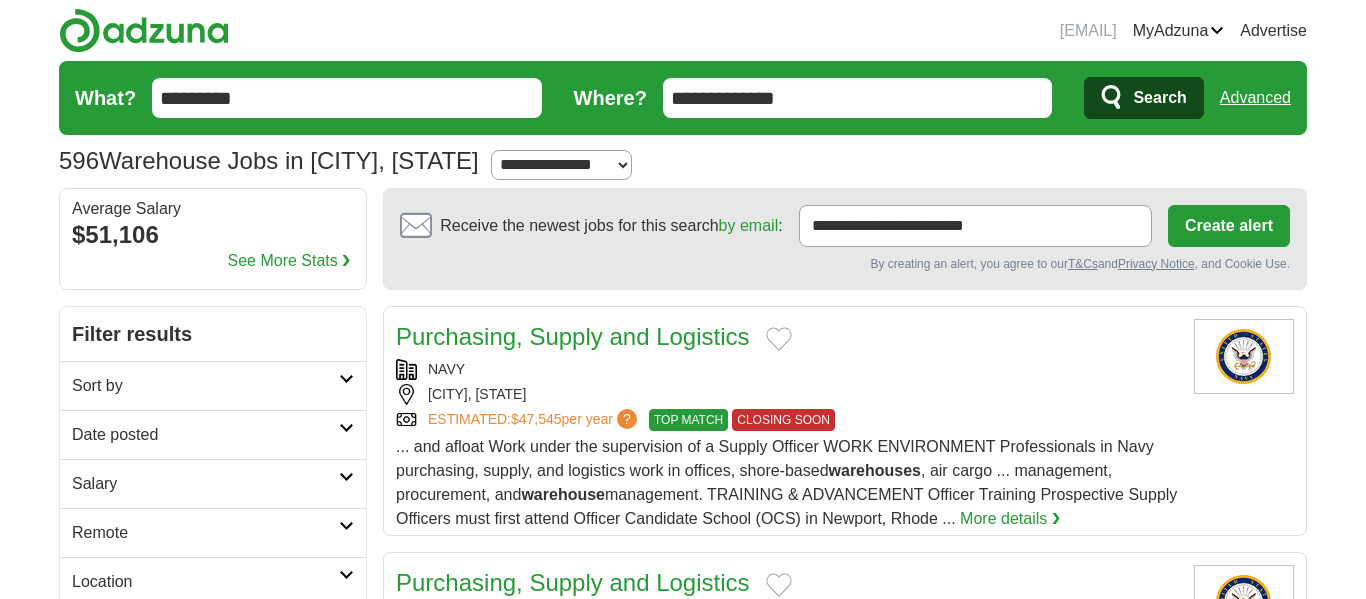 scroll, scrollTop: 0, scrollLeft: 0, axis: both 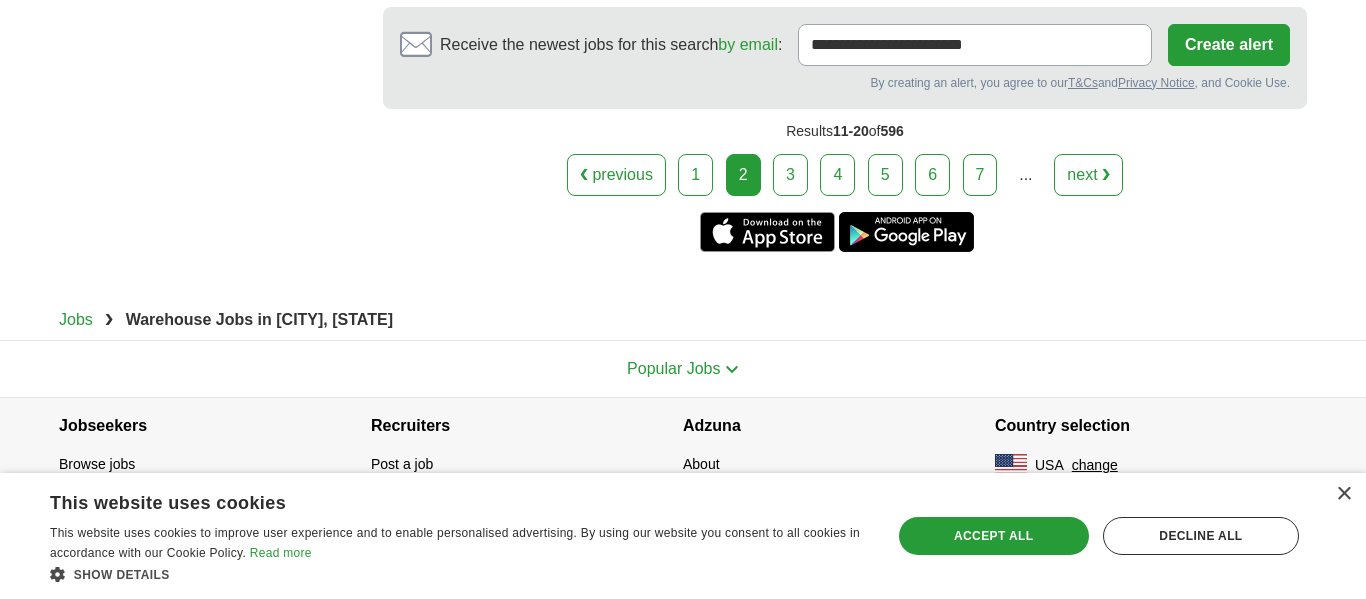 click on "next ❯" at bounding box center (1088, 175) 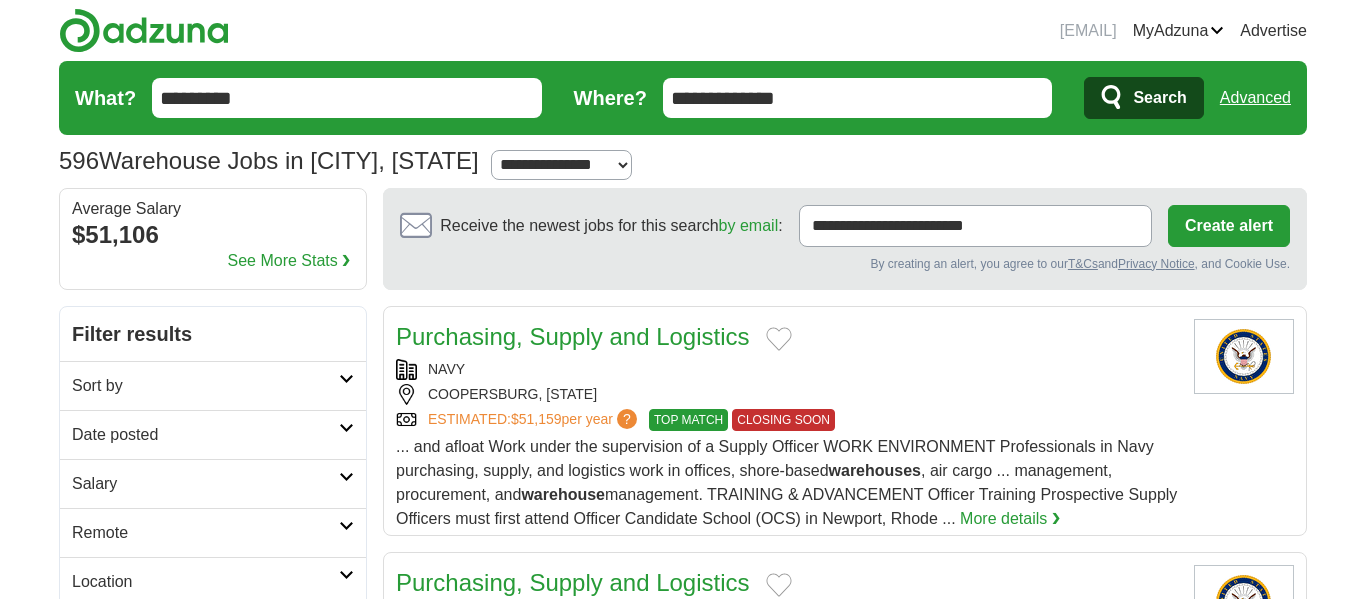scroll, scrollTop: 29, scrollLeft: 0, axis: vertical 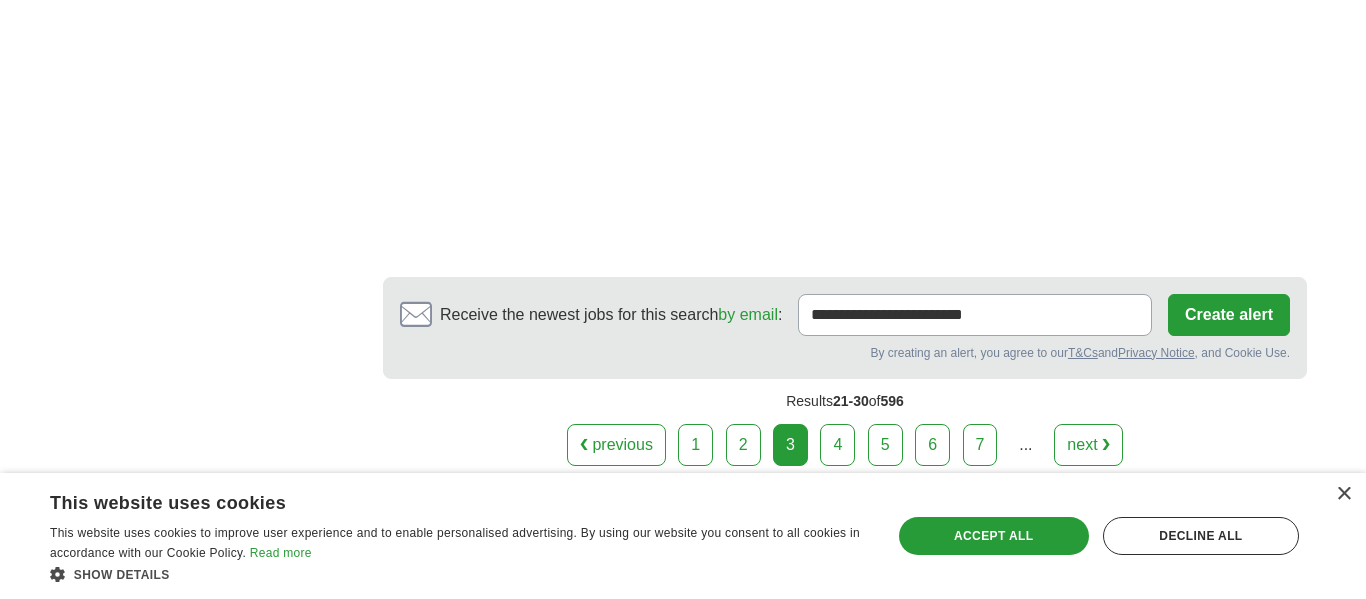 click on "4" at bounding box center [837, 445] 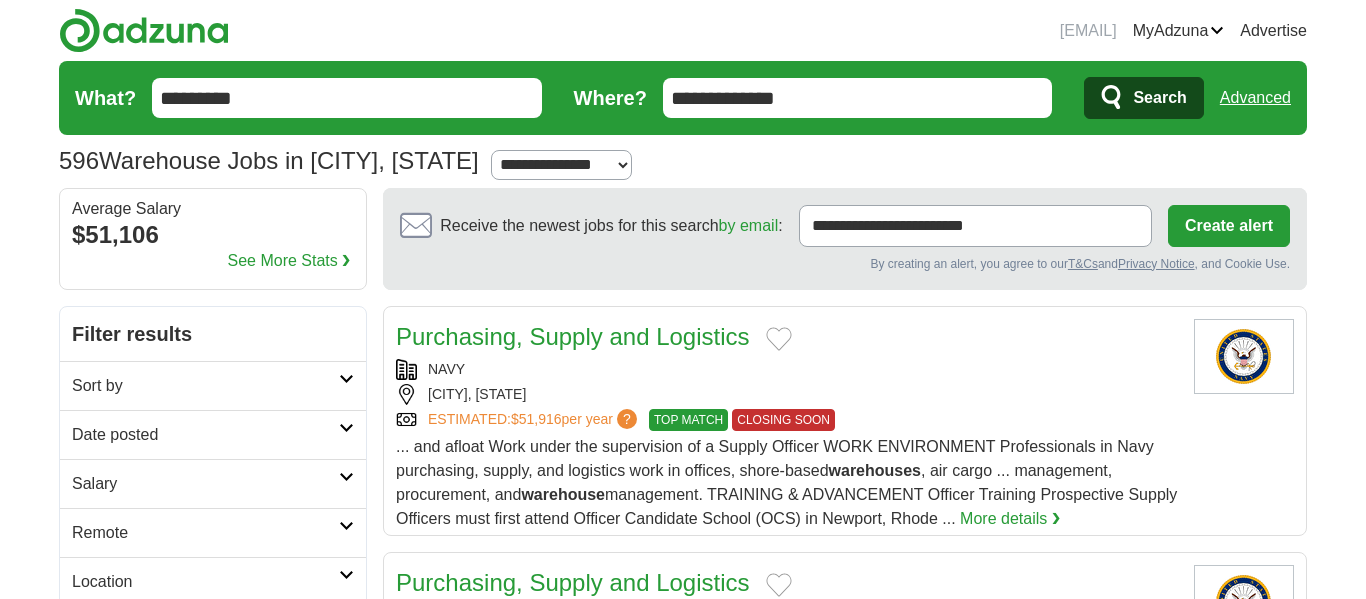 scroll, scrollTop: 0, scrollLeft: 0, axis: both 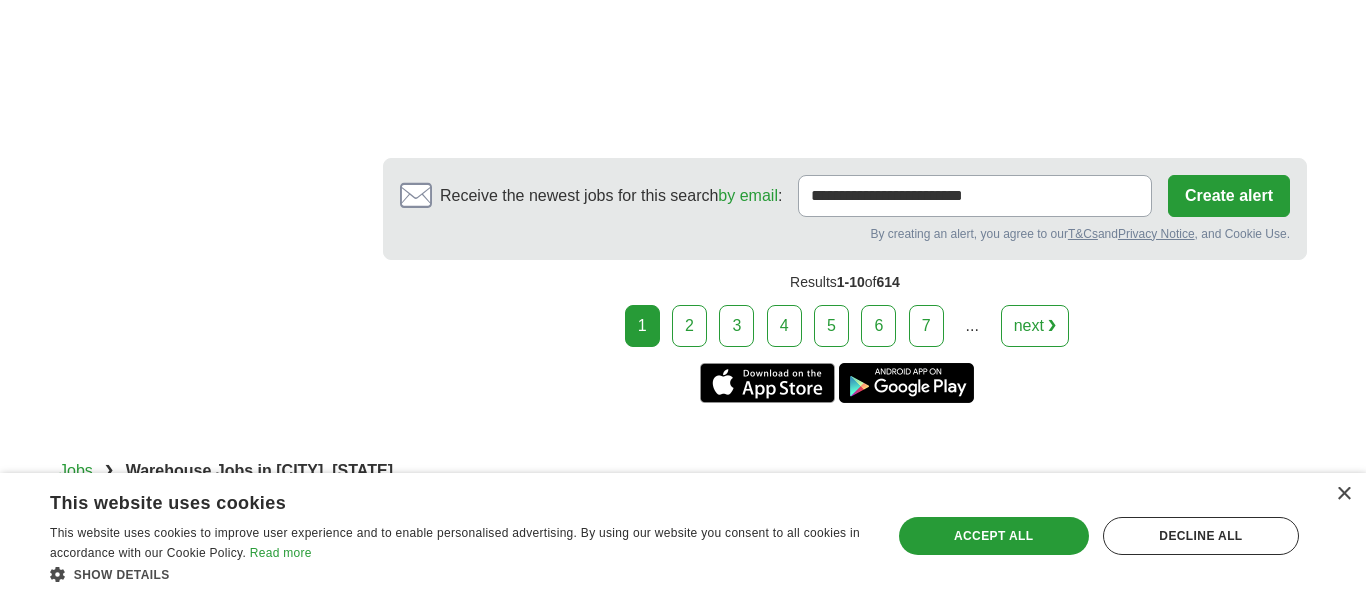 click on "4" at bounding box center (784, 326) 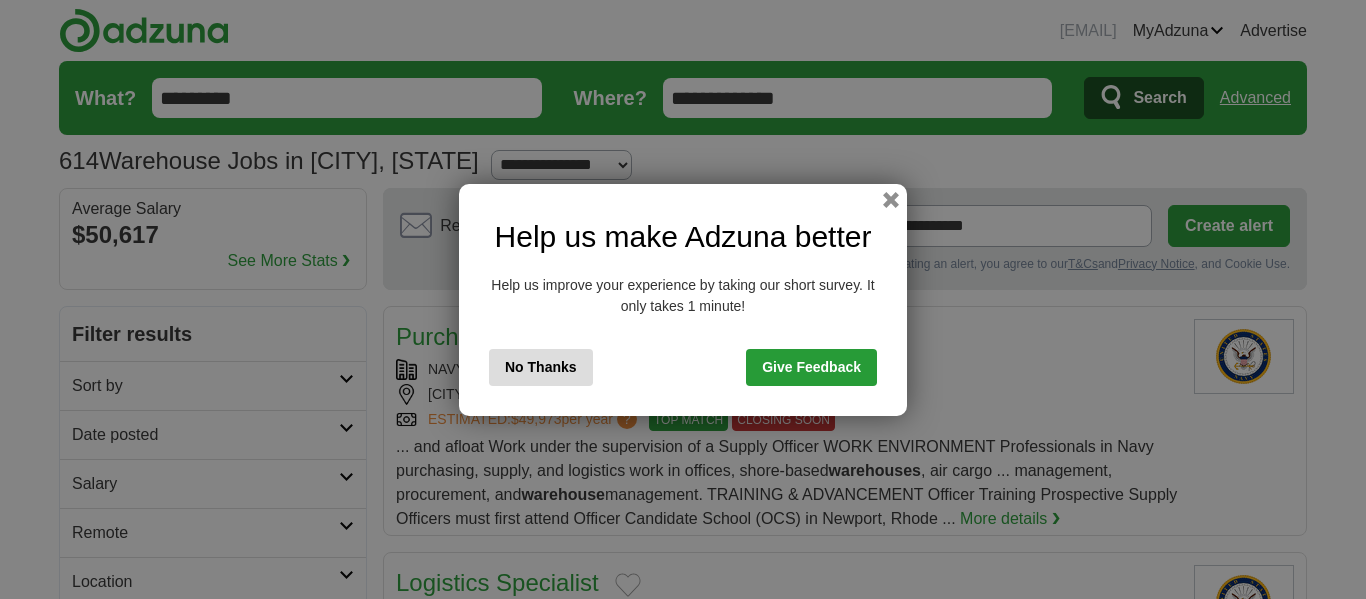 scroll, scrollTop: 0, scrollLeft: 0, axis: both 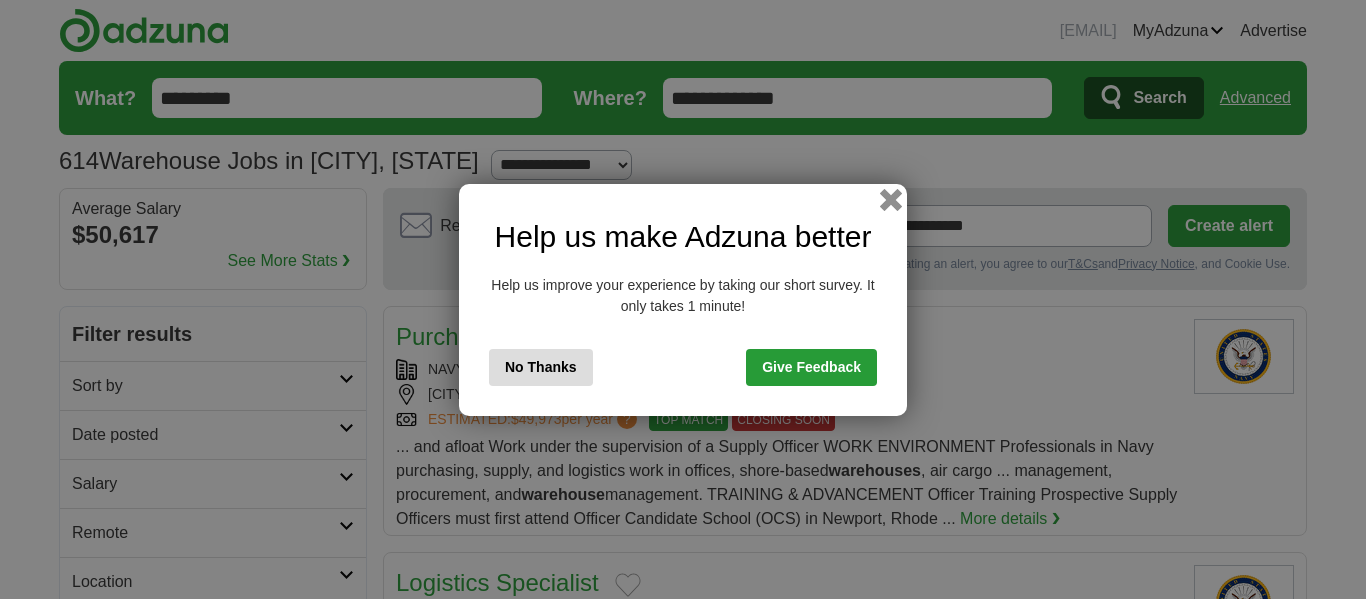 click at bounding box center [891, 199] 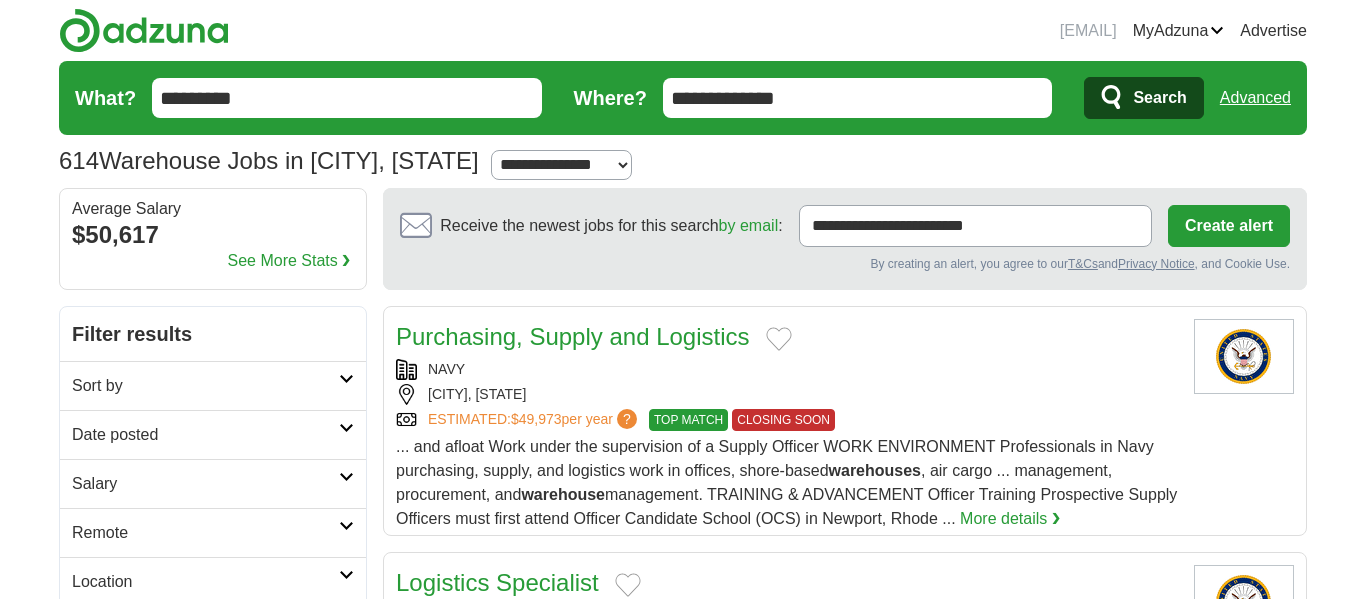 click on "[EMAIL]
MyAdzuna
Alerts
Favorites
Resumes
ApplyIQ
Preferences
Posted jobs
Logout
Advertise
614
Warehouse Jobs in [CITY], [STATE]
Salary
Salary
Select a salary range
Salary from
from $10,000
from $20,000
US" at bounding box center [683, 1778] 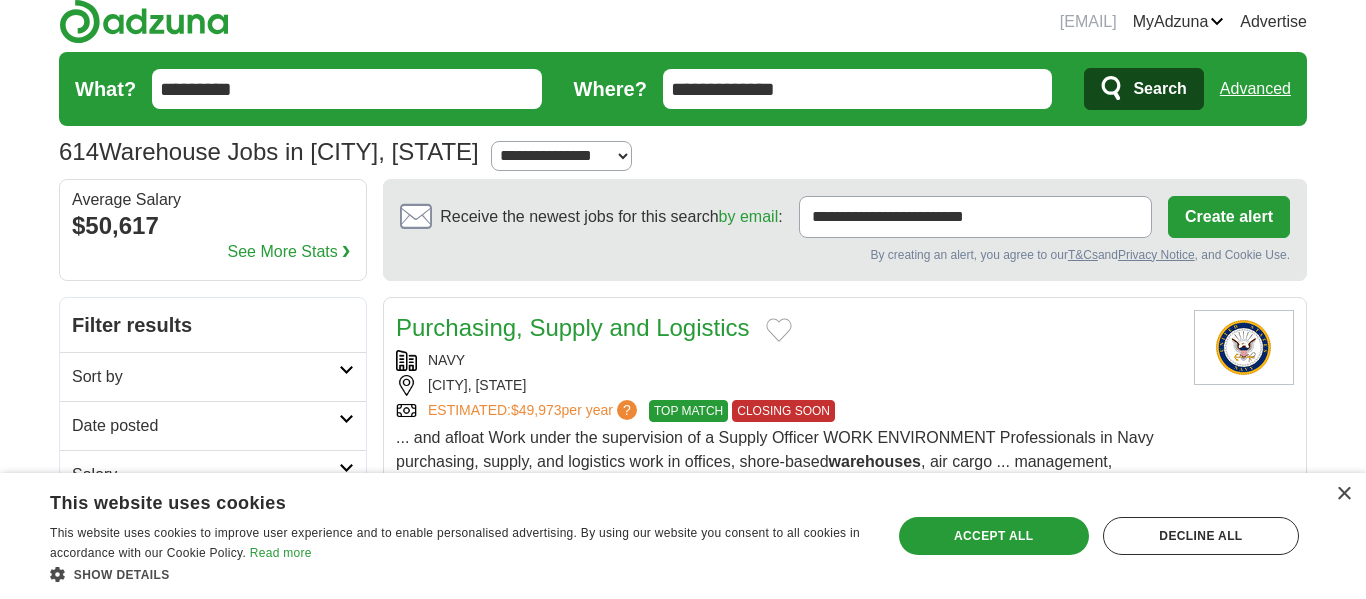 scroll, scrollTop: 0, scrollLeft: 0, axis: both 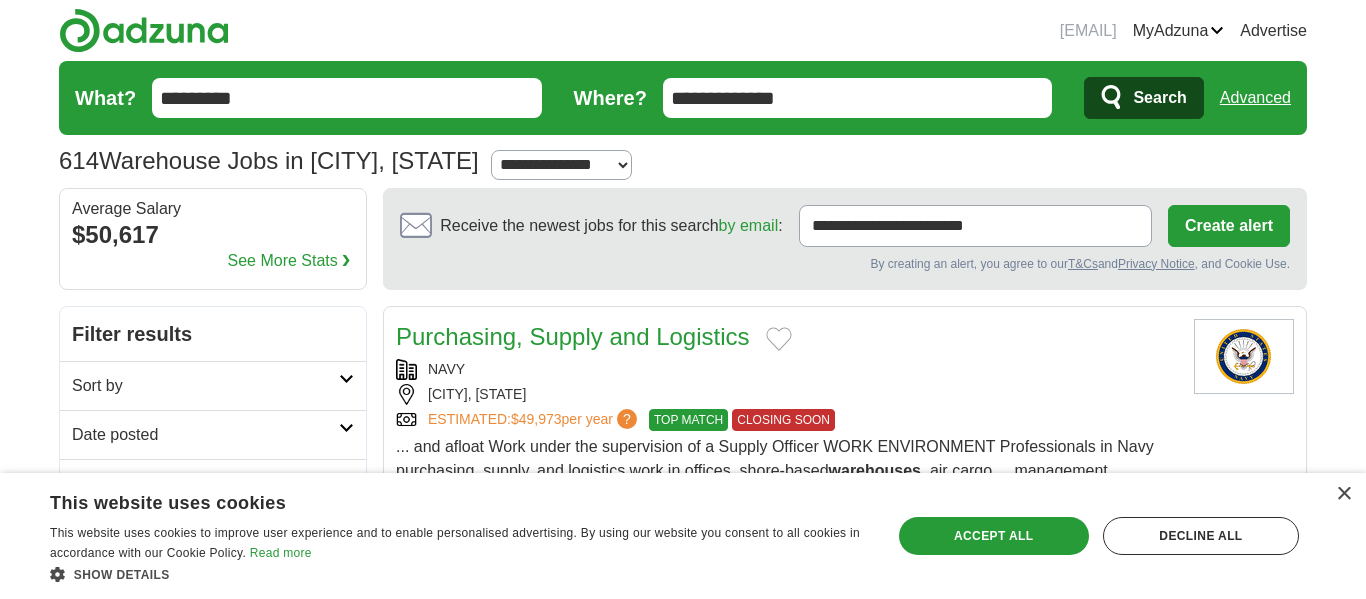 click on "**********" at bounding box center (858, 98) 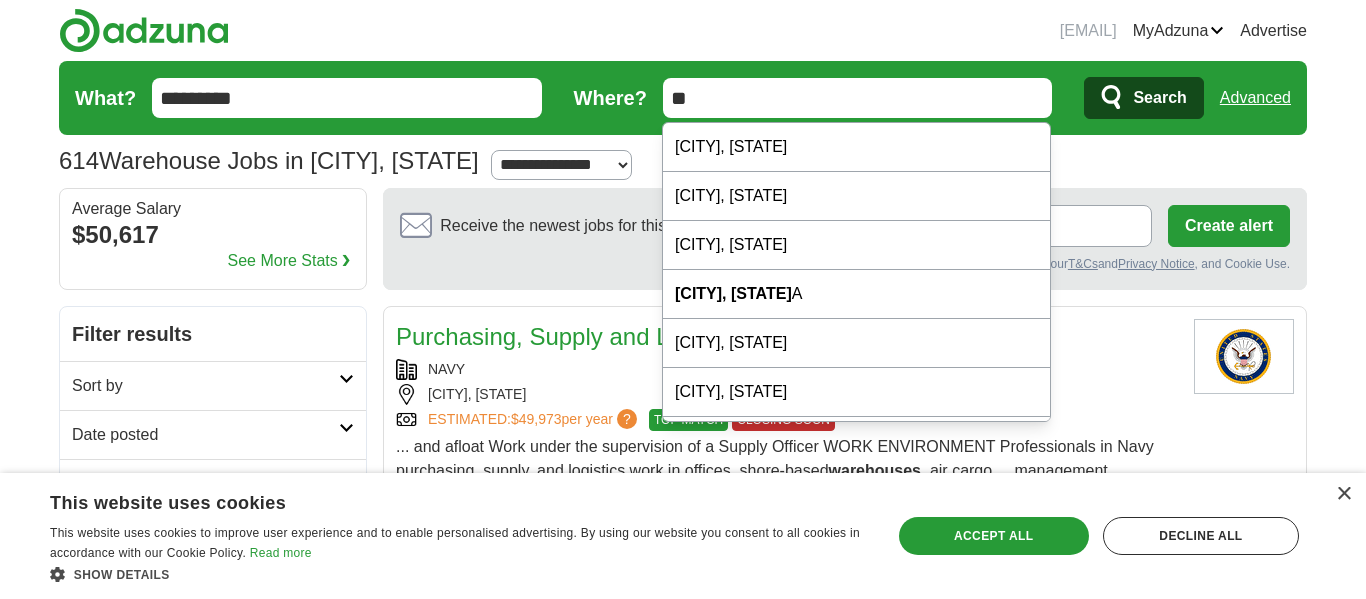 type on "*" 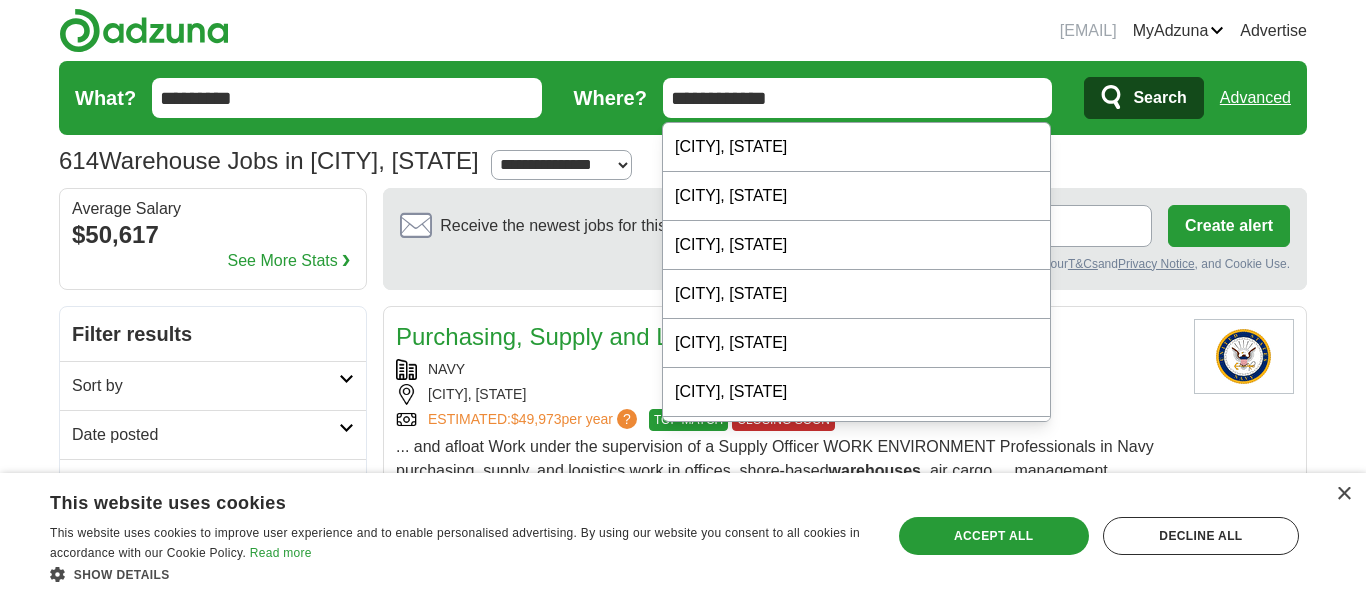 type on "**********" 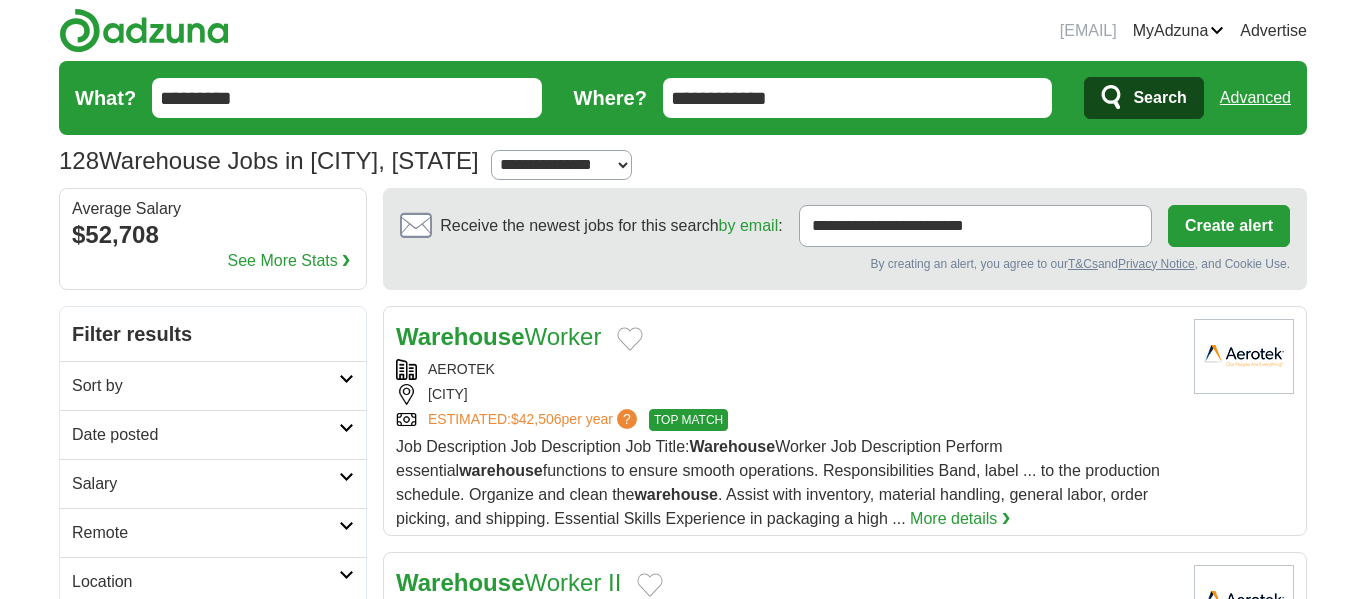 scroll, scrollTop: 0, scrollLeft: 0, axis: both 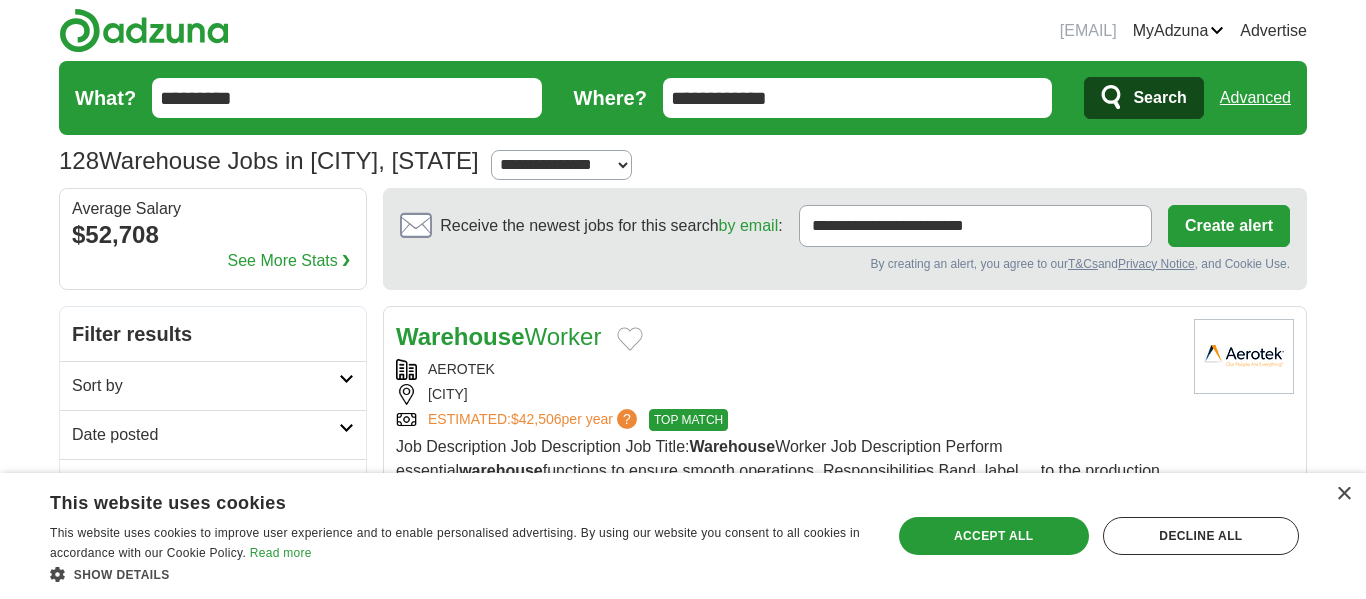 click on "Warehouse  Worker" at bounding box center (787, 337) 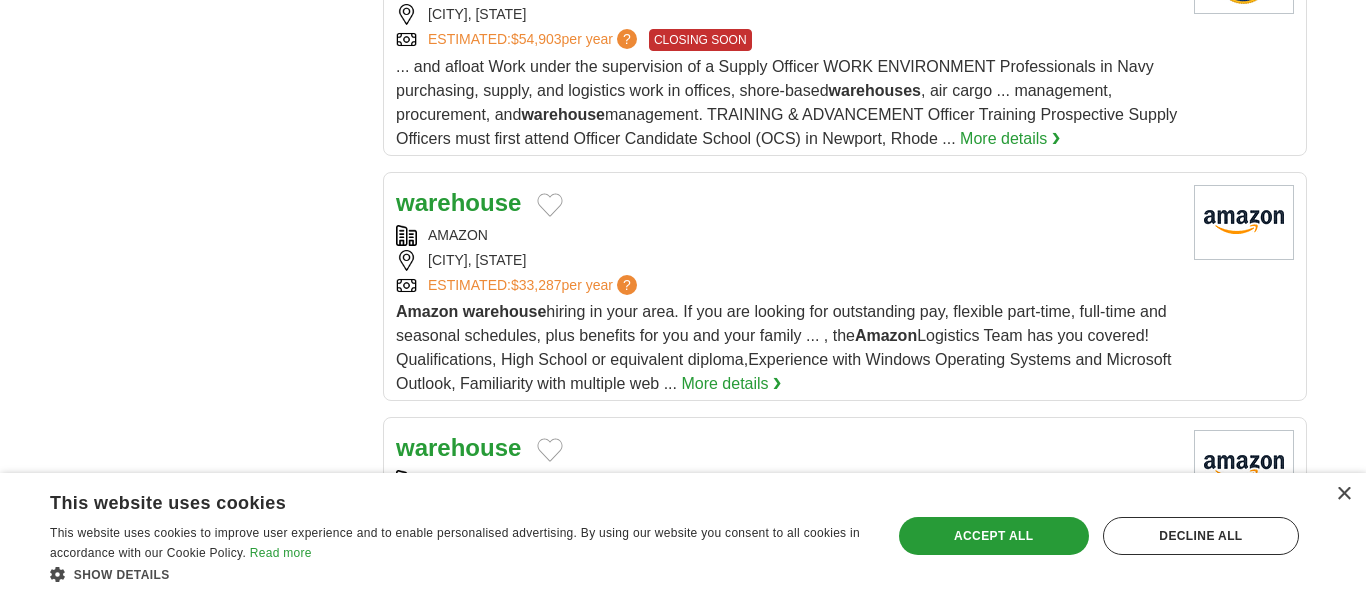 scroll, scrollTop: 2276, scrollLeft: 0, axis: vertical 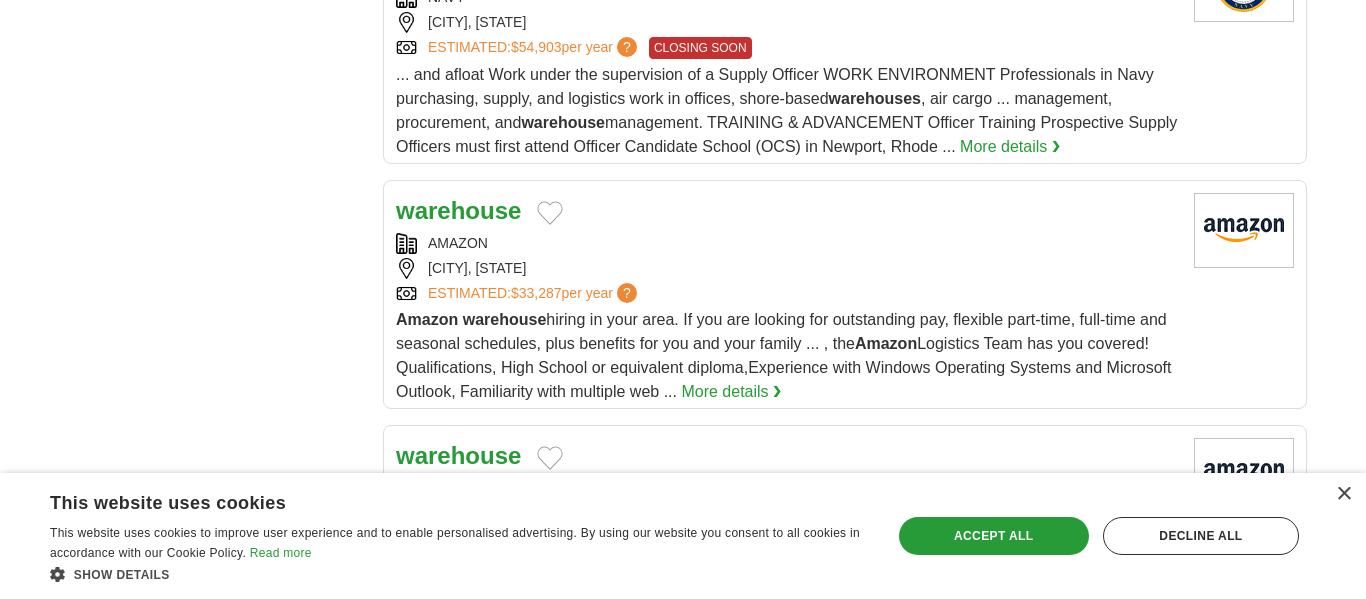 click on "warehouse" at bounding box center (458, 210) 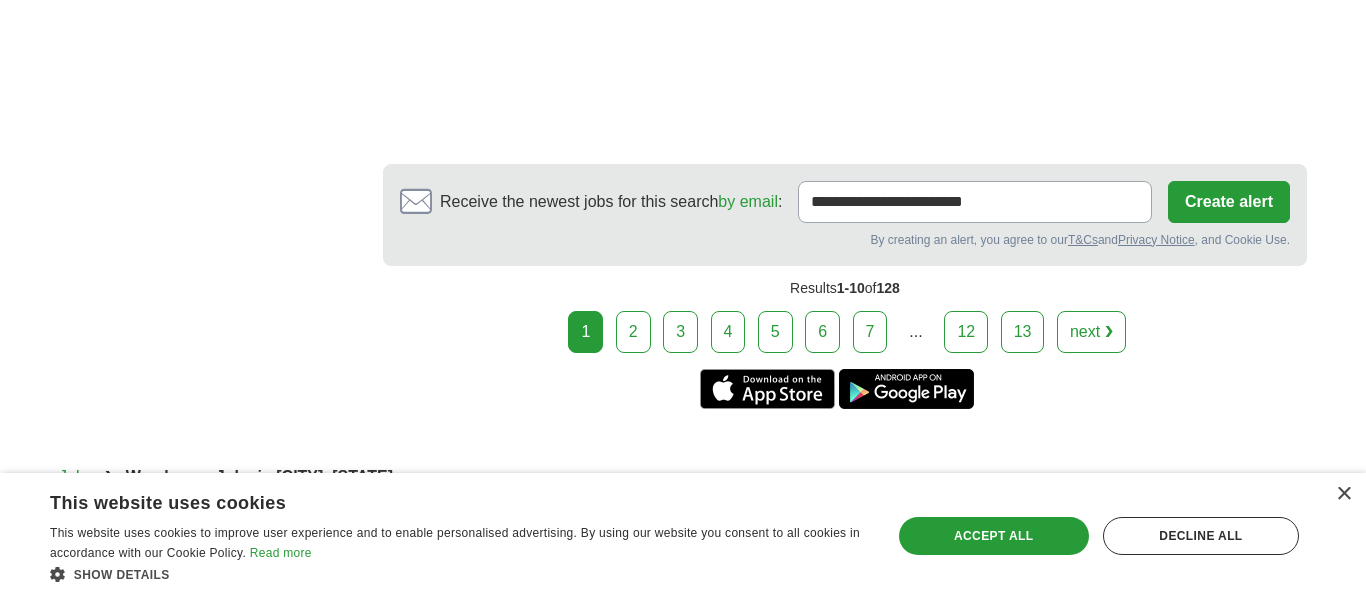scroll, scrollTop: 3891, scrollLeft: 0, axis: vertical 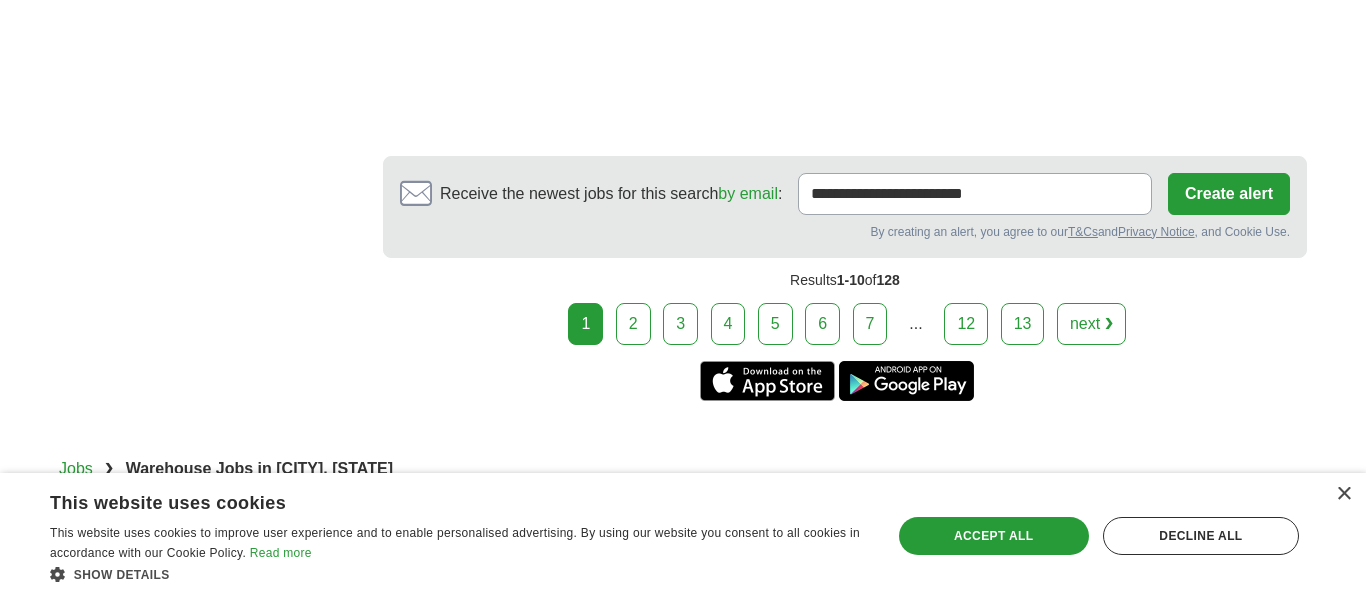 click on "next ❯" at bounding box center [1091, 324] 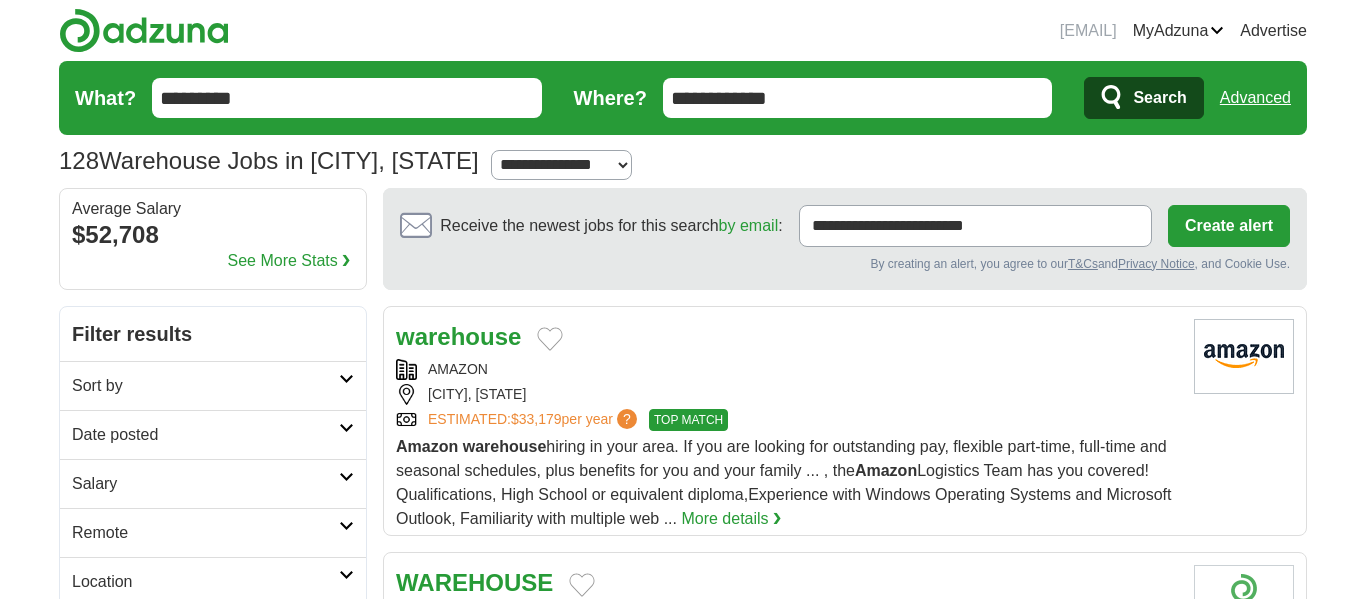 scroll, scrollTop: 0, scrollLeft: 0, axis: both 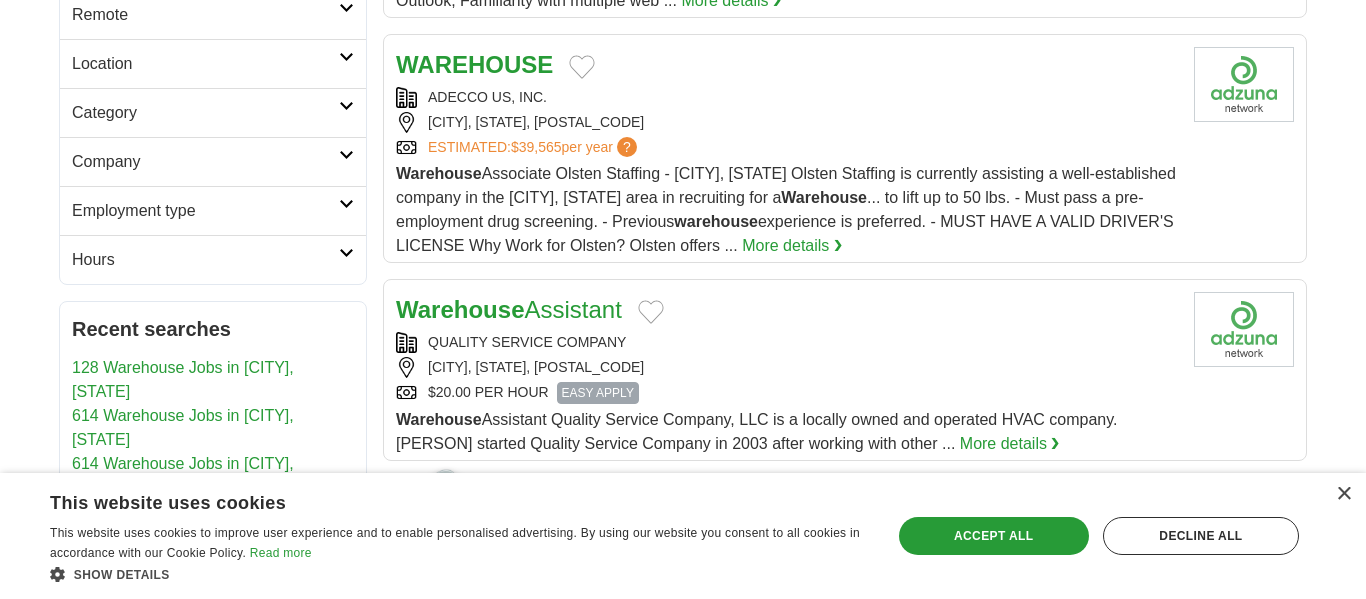 click on "WAREHOUSE" at bounding box center [474, 64] 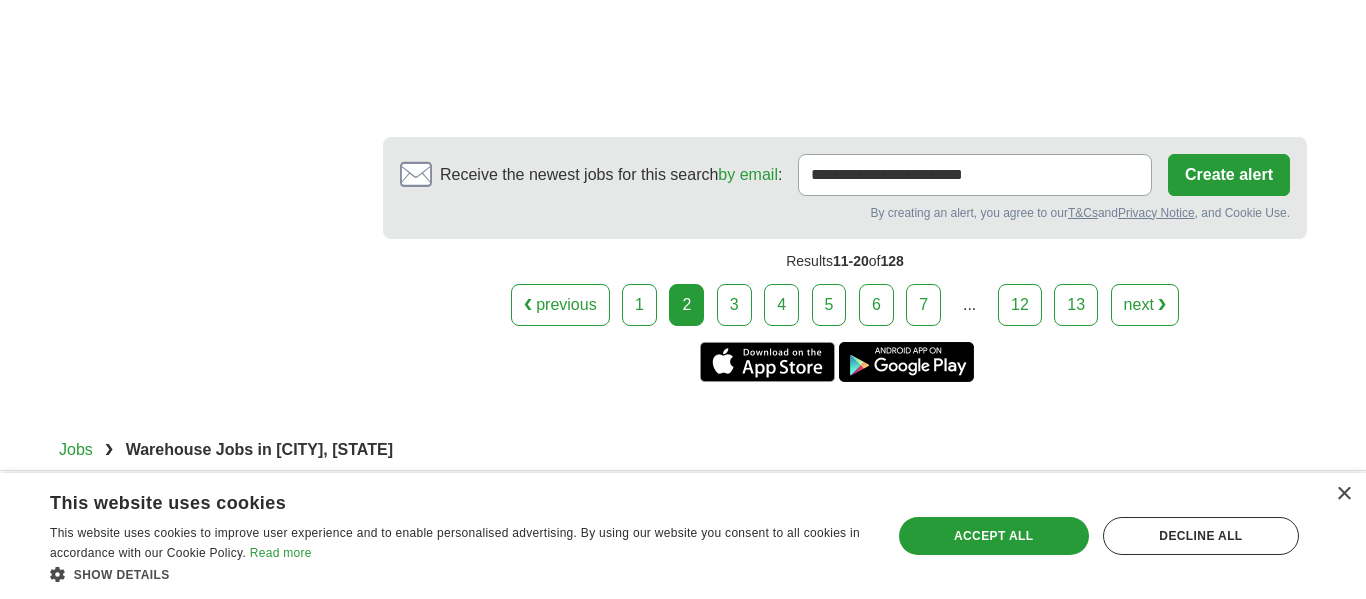 scroll, scrollTop: 3838, scrollLeft: 0, axis: vertical 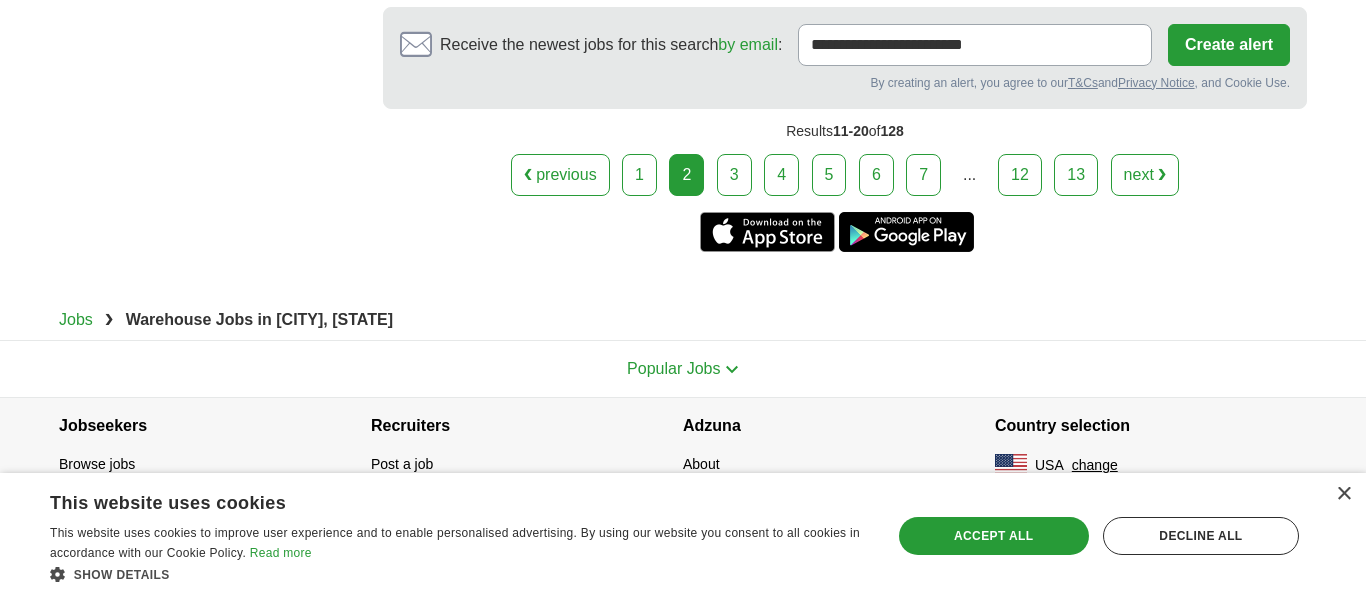 click on "next ❯" at bounding box center [1145, 175] 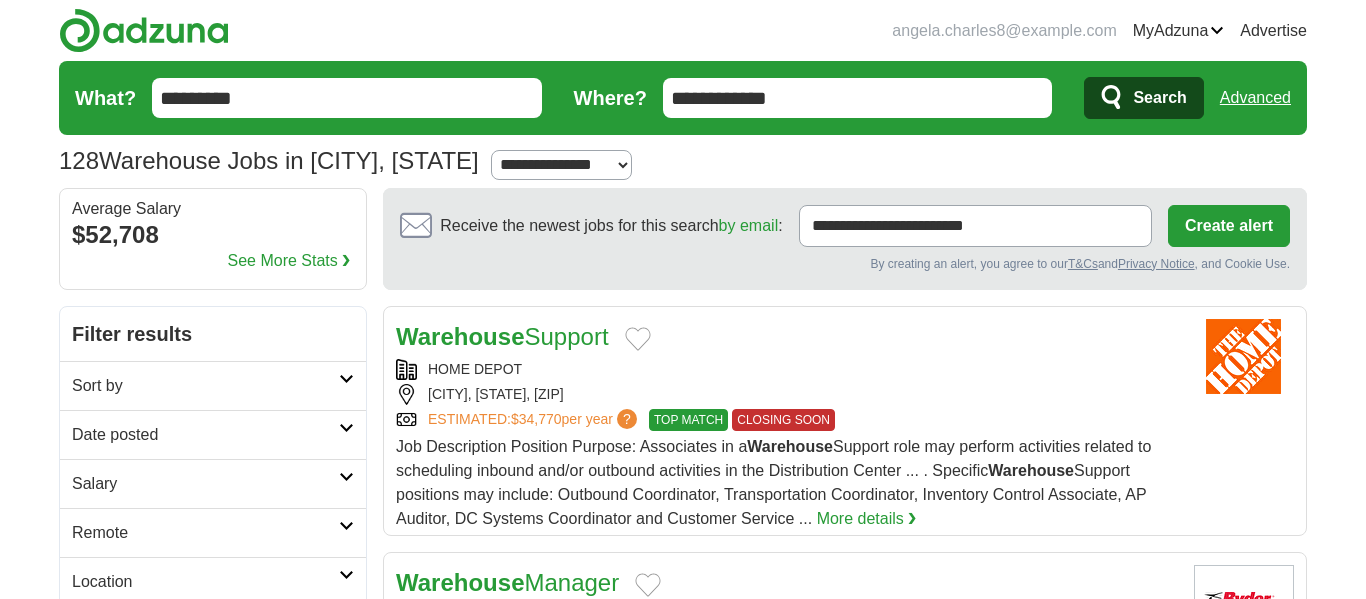 scroll, scrollTop: 40, scrollLeft: 0, axis: vertical 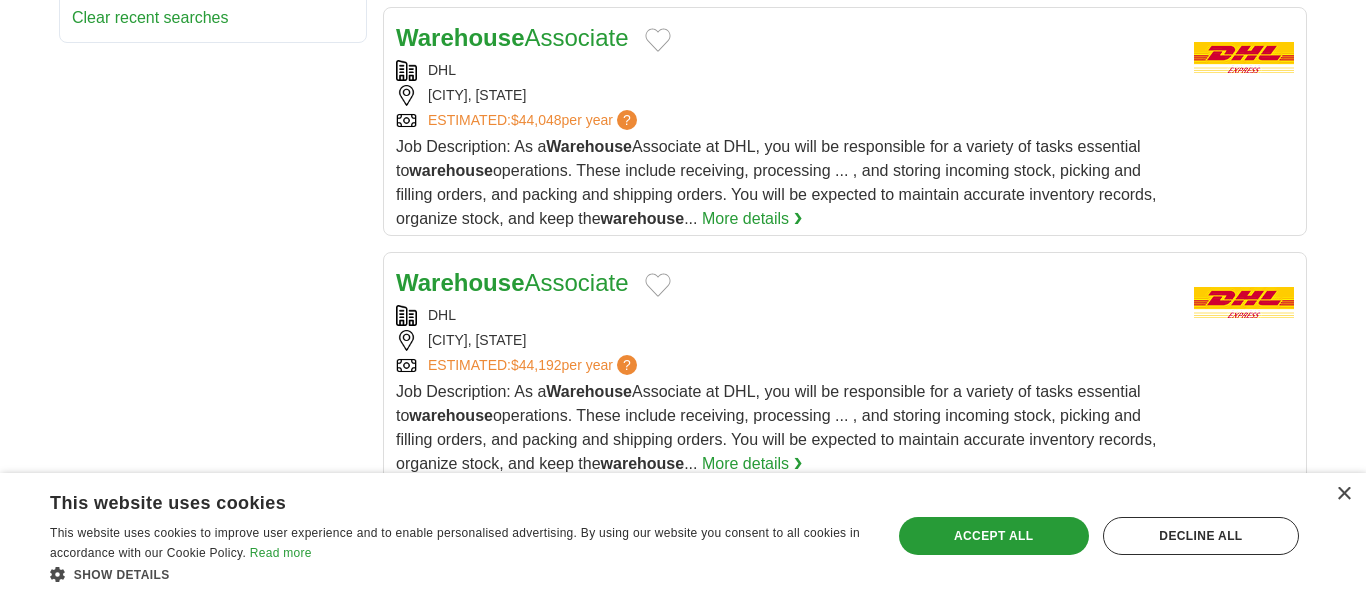 click on "DARLINGTON, SOUTH CAROLINA" at bounding box center [787, 95] 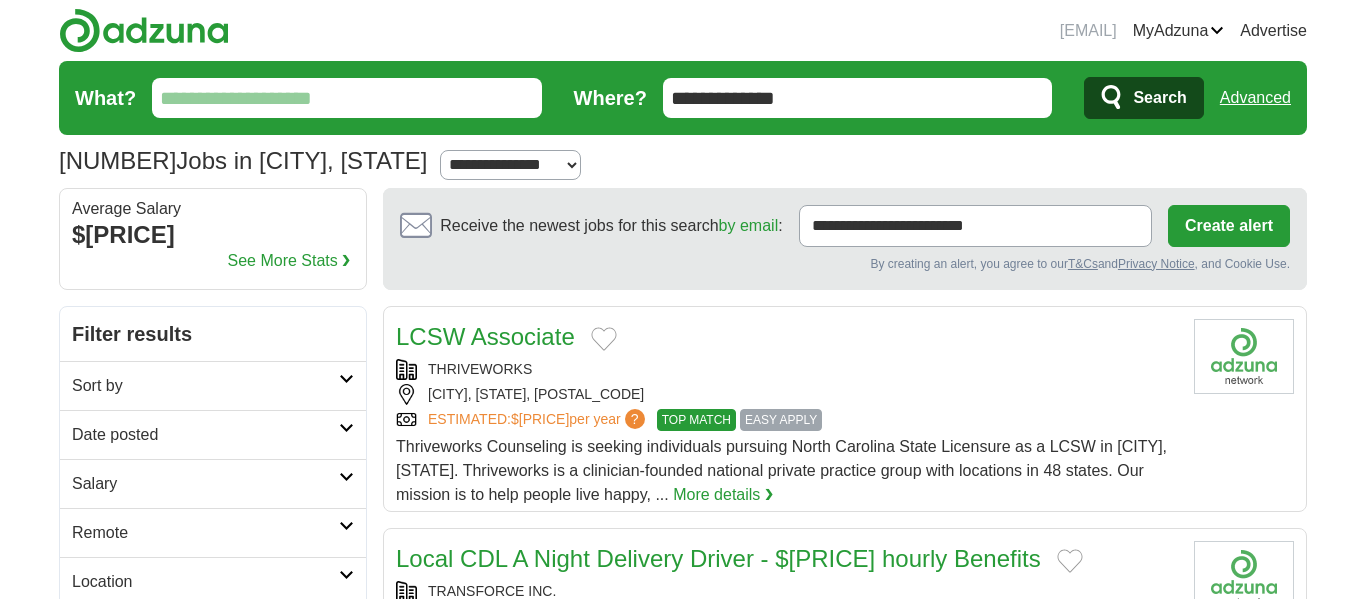 scroll, scrollTop: 40, scrollLeft: 0, axis: vertical 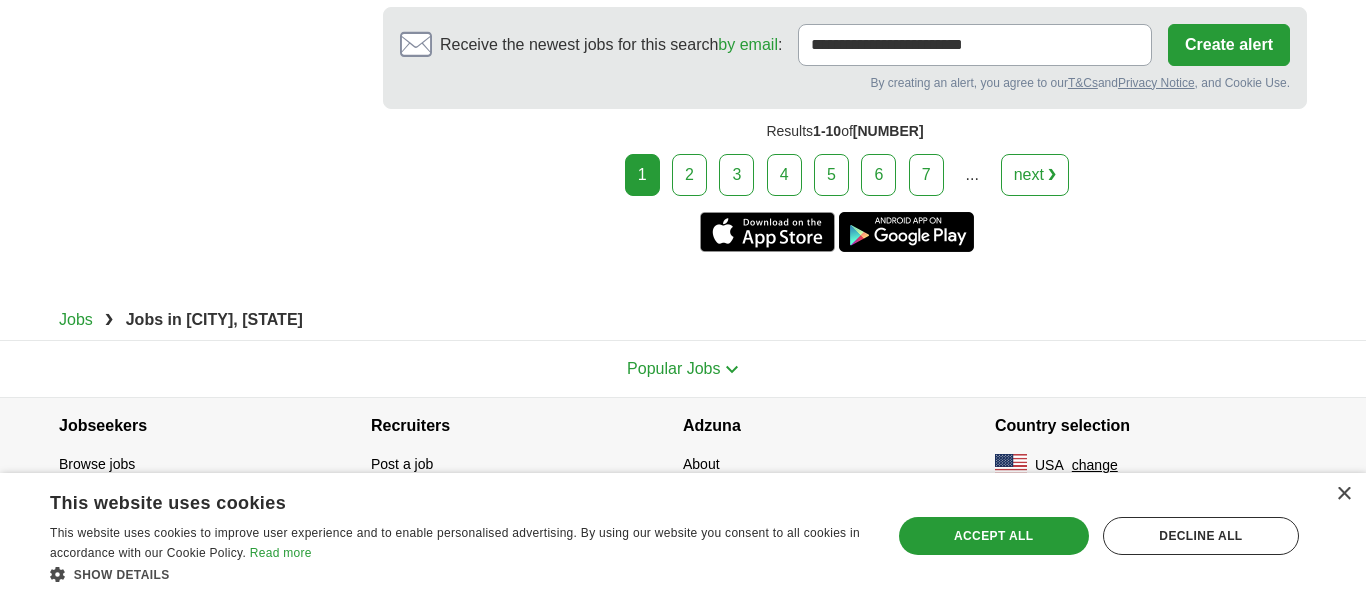 click on "2" at bounding box center [689, 175] 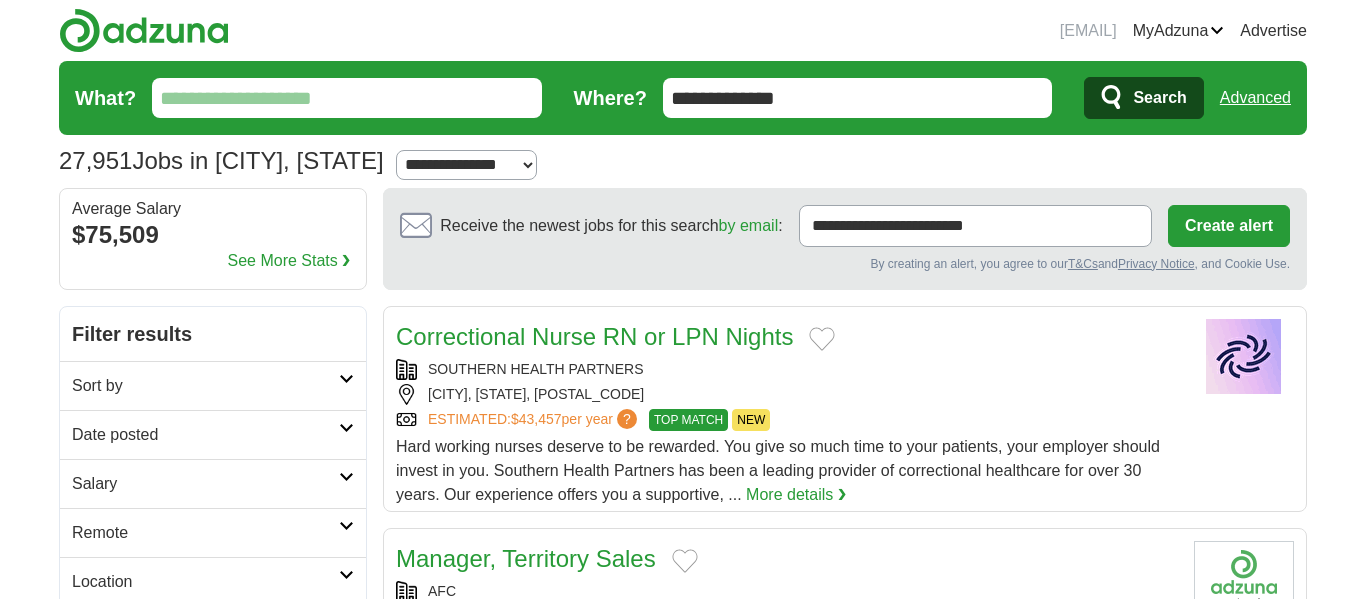 scroll, scrollTop: 0, scrollLeft: 0, axis: both 